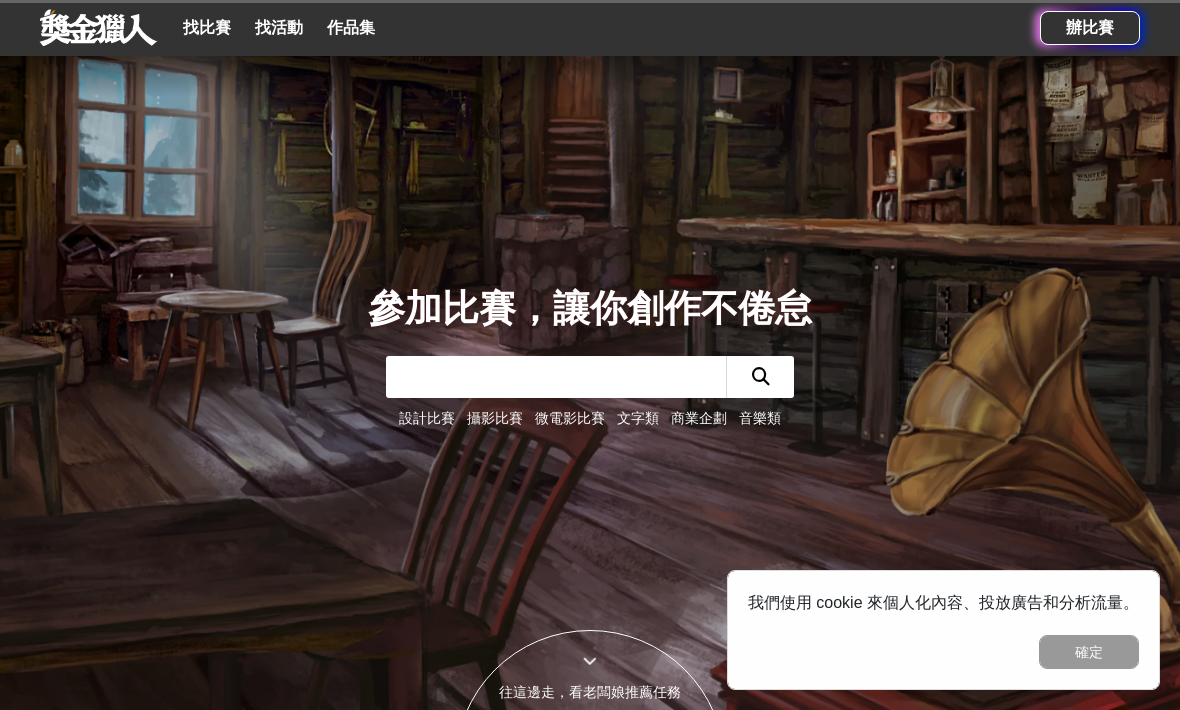 scroll, scrollTop: 773, scrollLeft: 0, axis: vertical 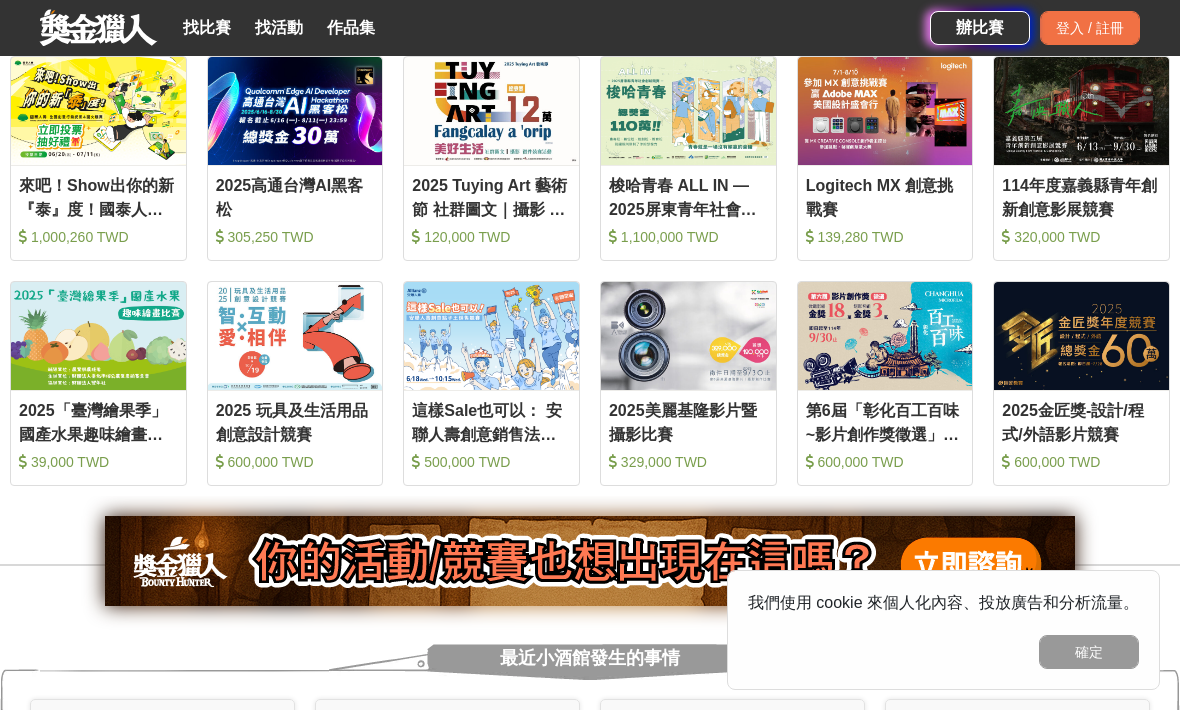 click on "登入 / 註冊" at bounding box center [1090, 28] 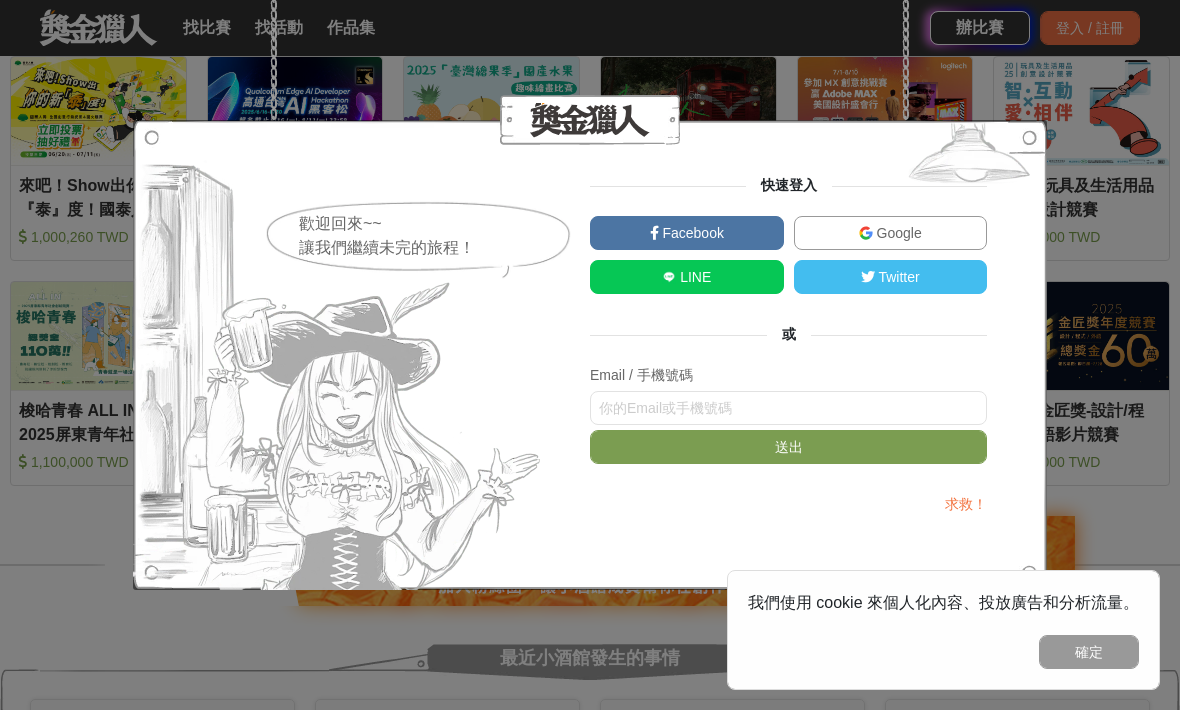 click on "Google" at bounding box center [891, 233] 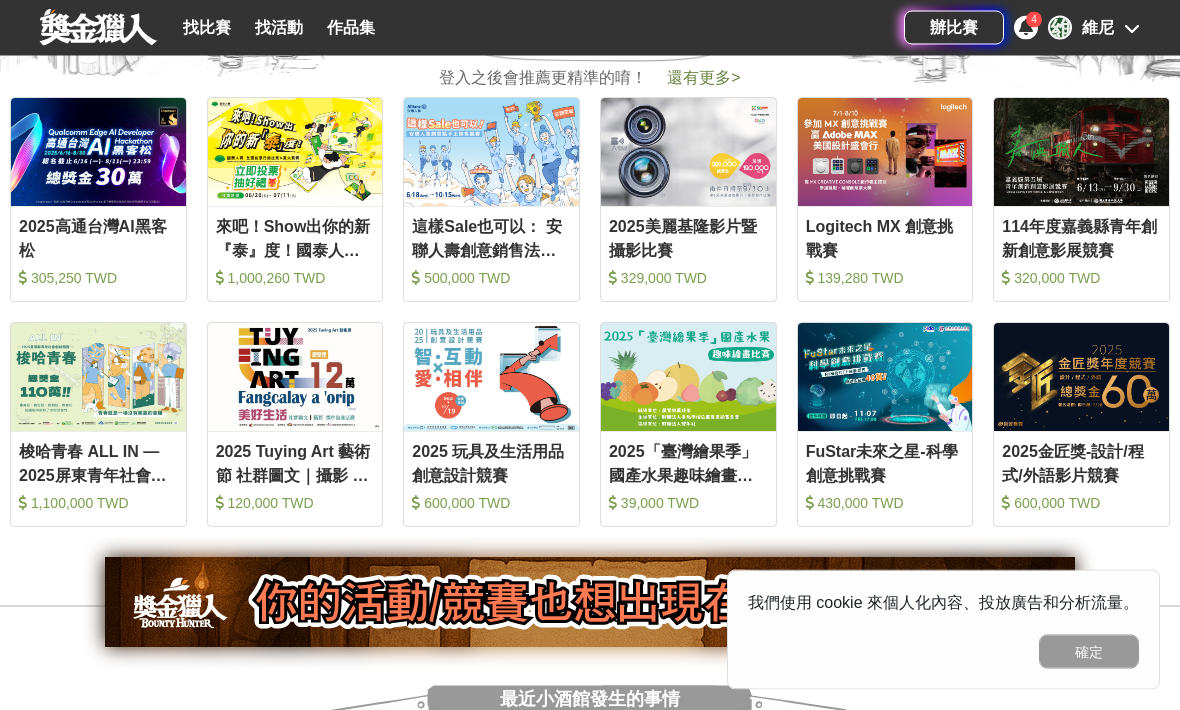 scroll, scrollTop: 843, scrollLeft: 0, axis: vertical 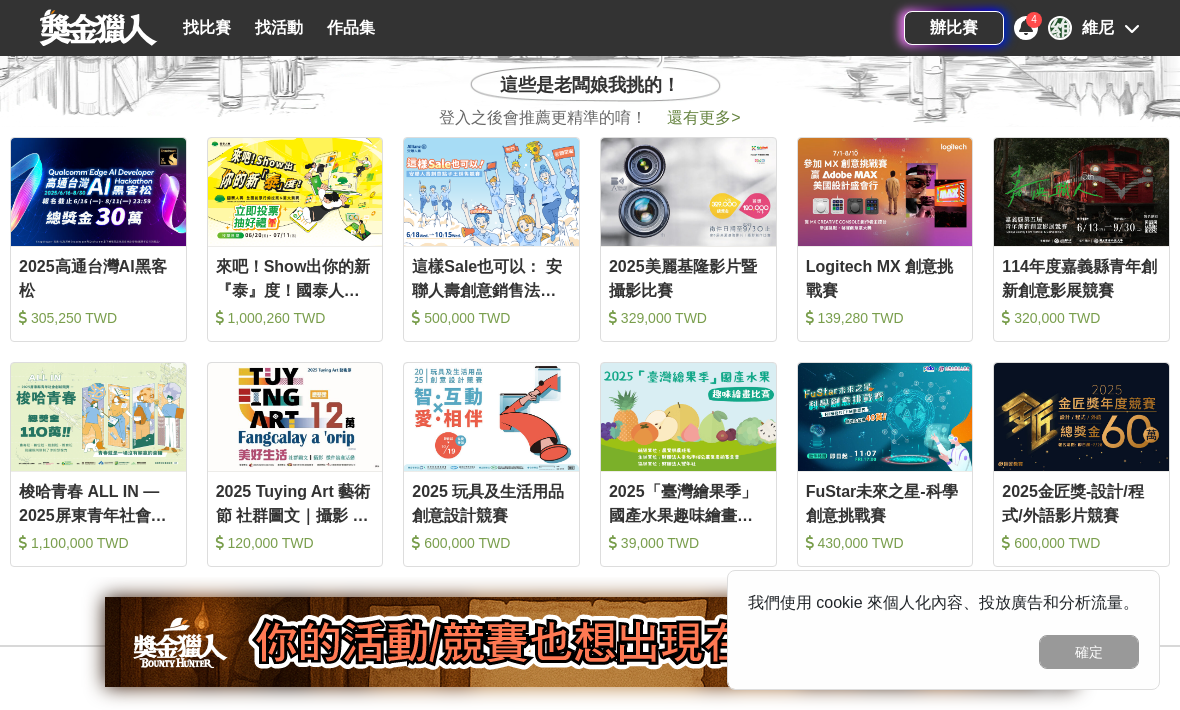 click on "這樣Sale也可以： 安聯人壽創意銷售法募集" at bounding box center (491, 277) 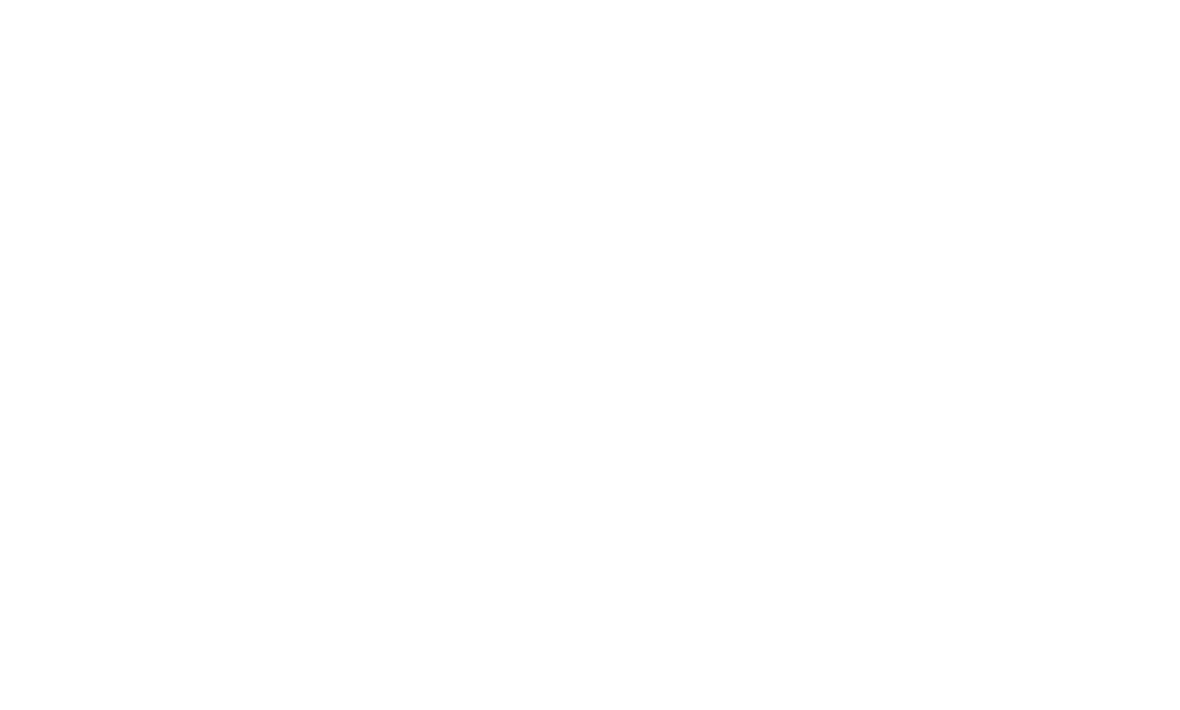 scroll, scrollTop: 1, scrollLeft: 0, axis: vertical 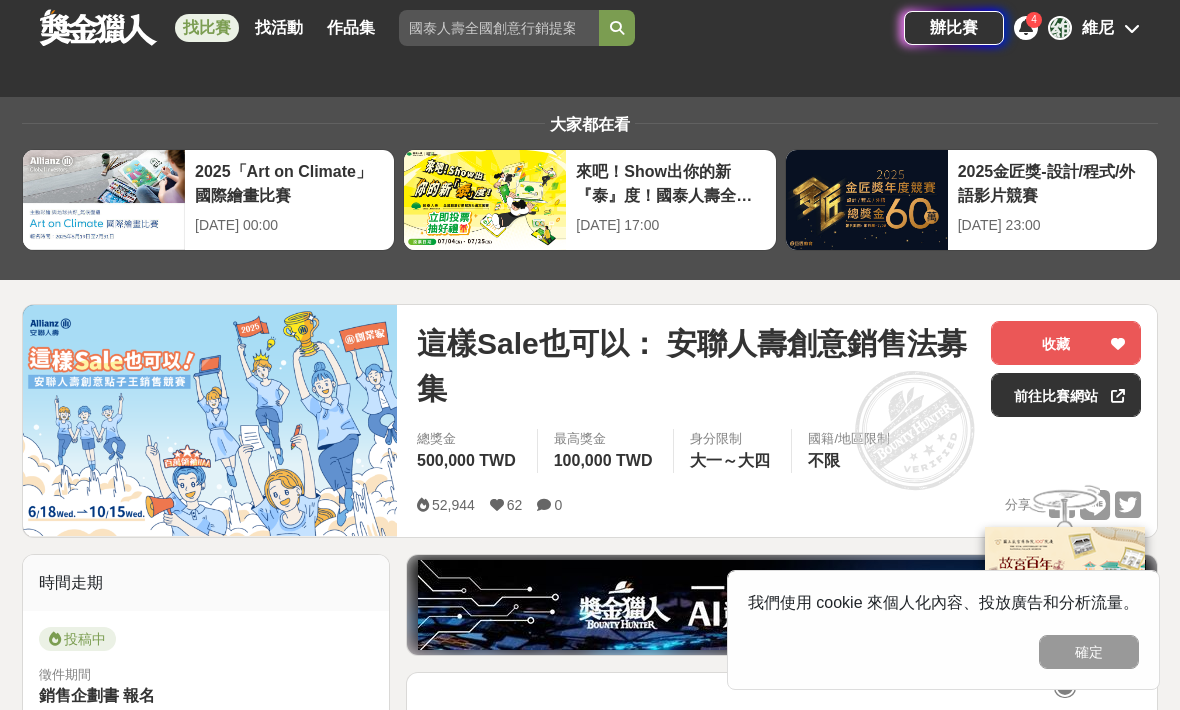 click on "收藏" at bounding box center [1066, 343] 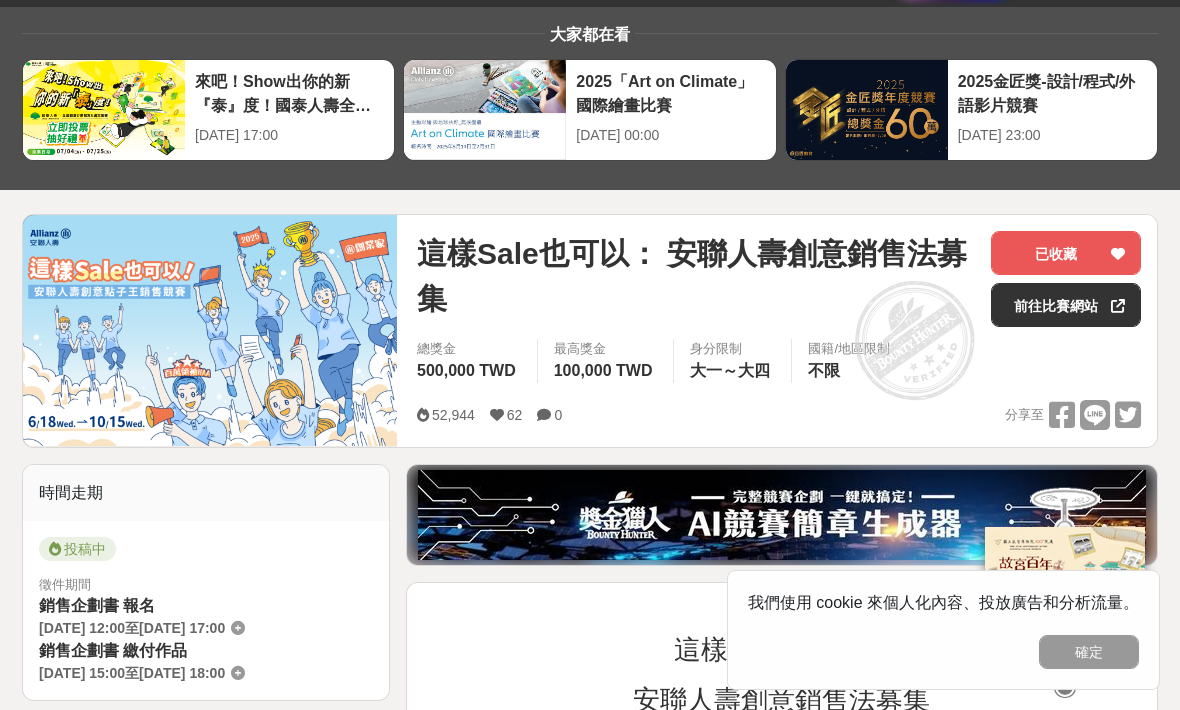 scroll, scrollTop: 0, scrollLeft: 0, axis: both 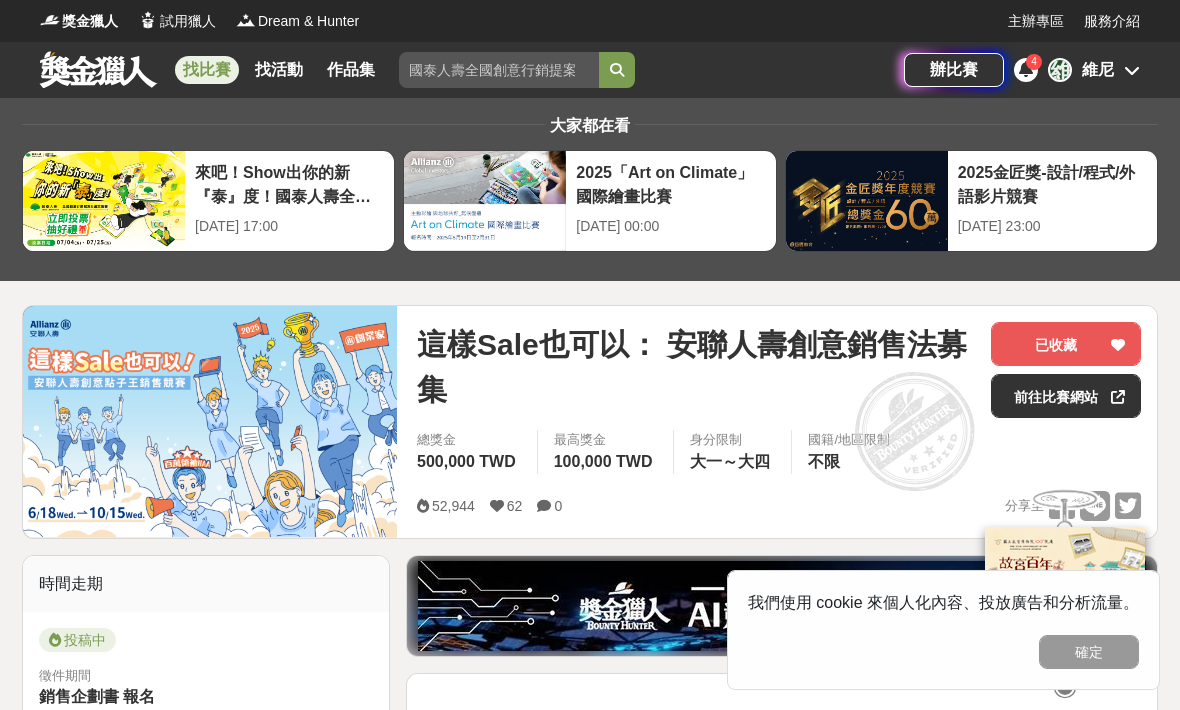 click on "找比賽" at bounding box center (207, 70) 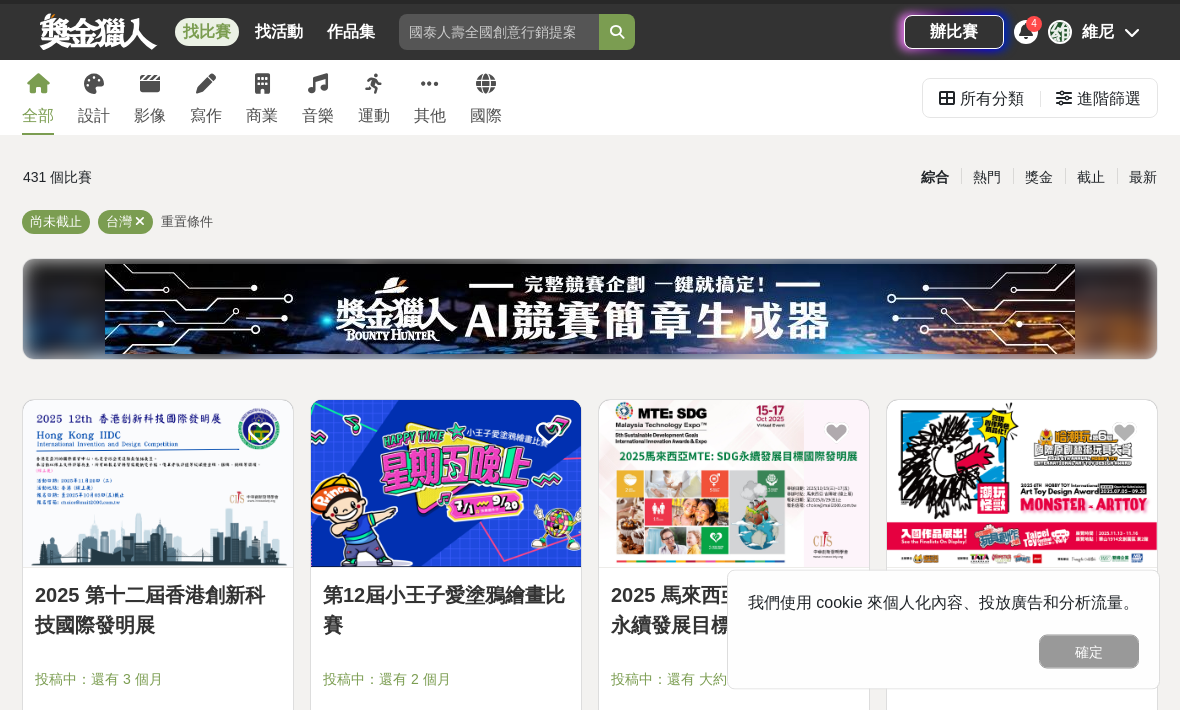scroll, scrollTop: 38, scrollLeft: 0, axis: vertical 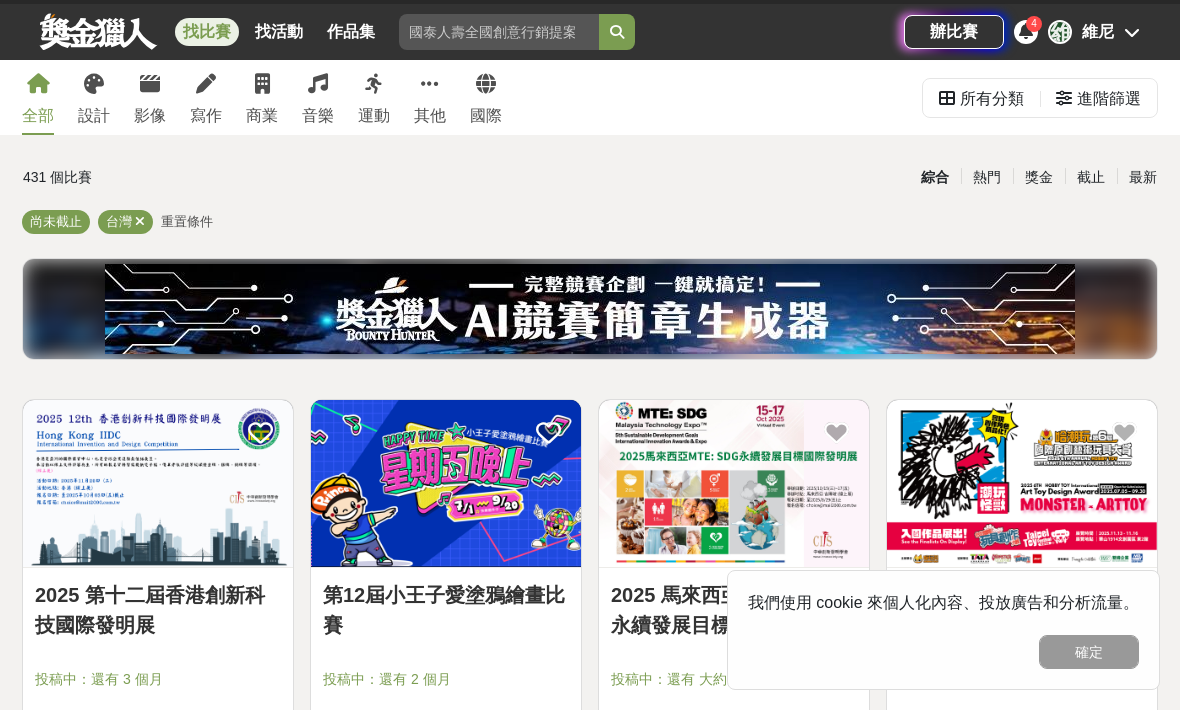 click at bounding box center (1022, 483) 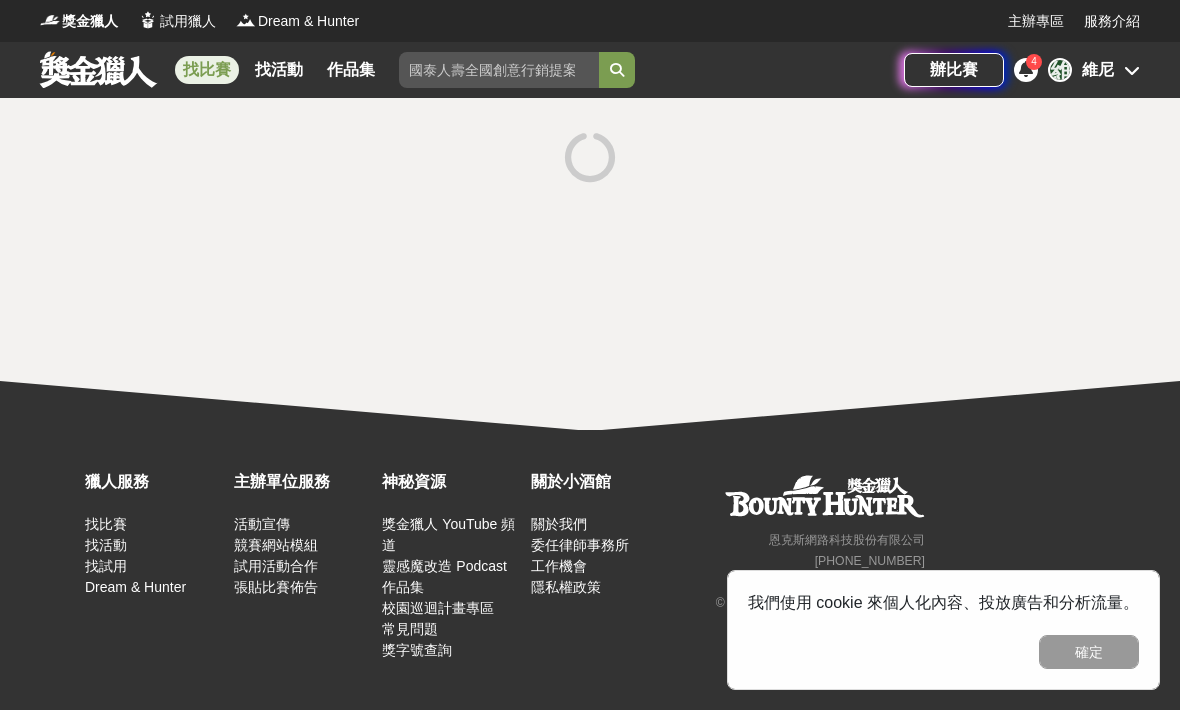 scroll, scrollTop: 0, scrollLeft: 0, axis: both 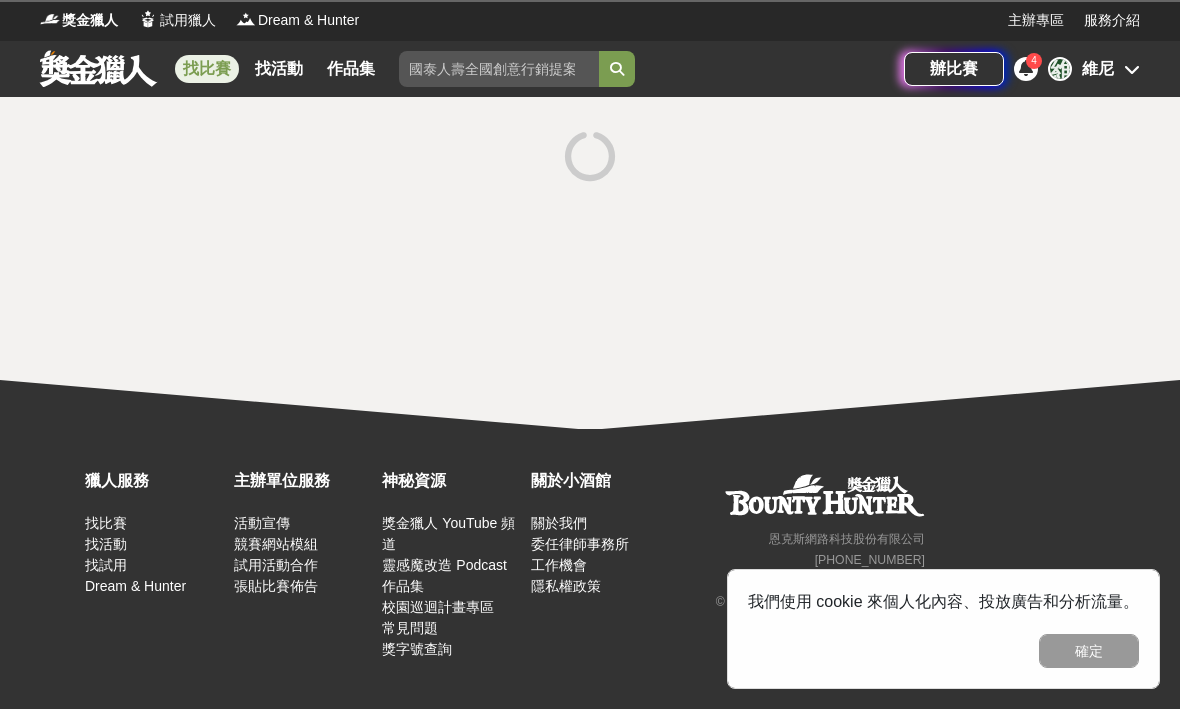 click on "確定" at bounding box center [1089, 652] 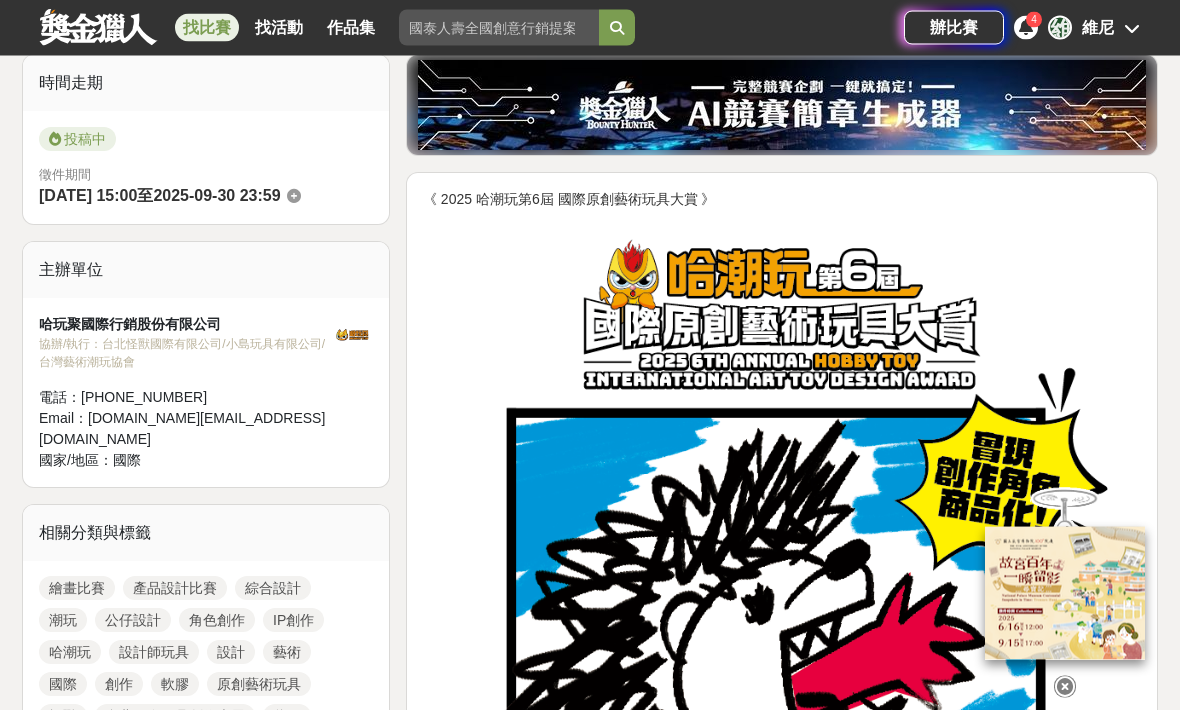 scroll, scrollTop: 0, scrollLeft: 0, axis: both 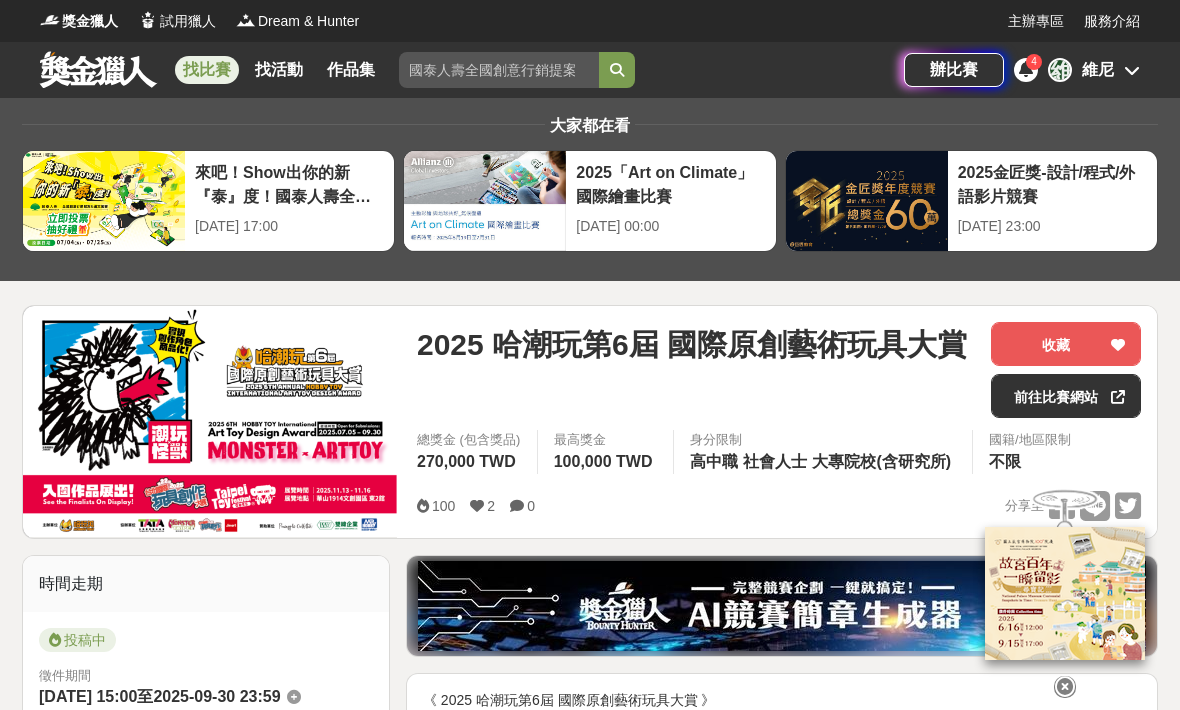 click on "找比賽" at bounding box center [207, 70] 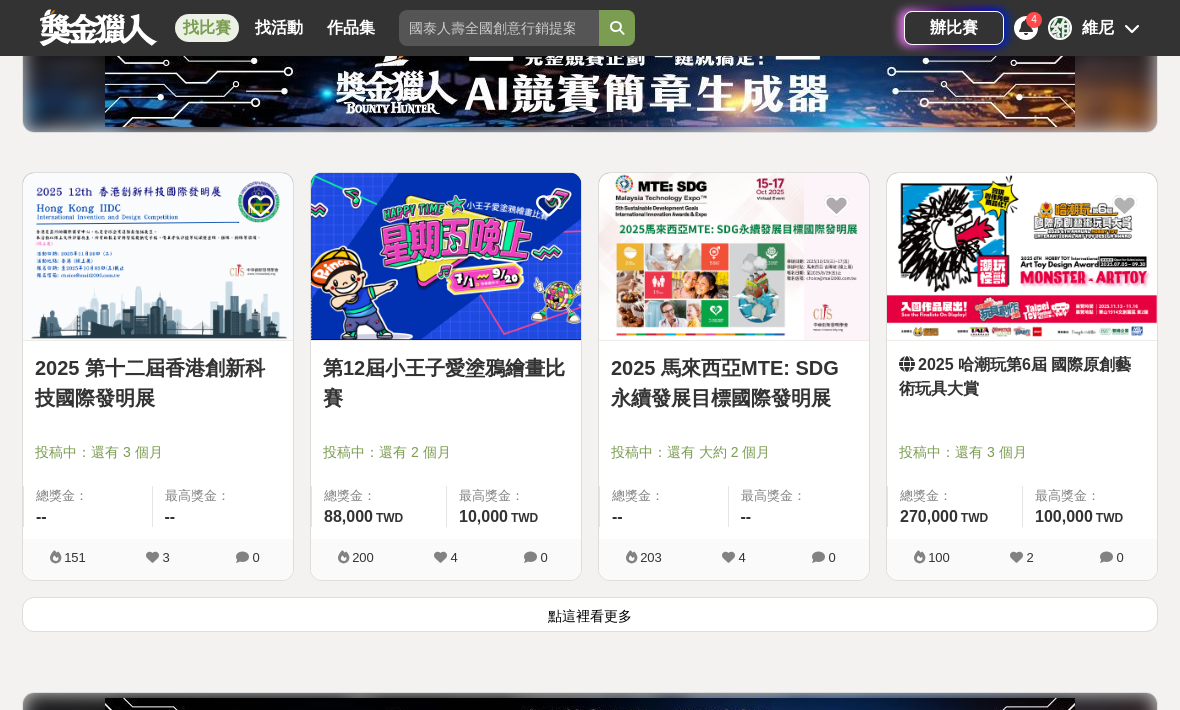 scroll, scrollTop: 274, scrollLeft: 0, axis: vertical 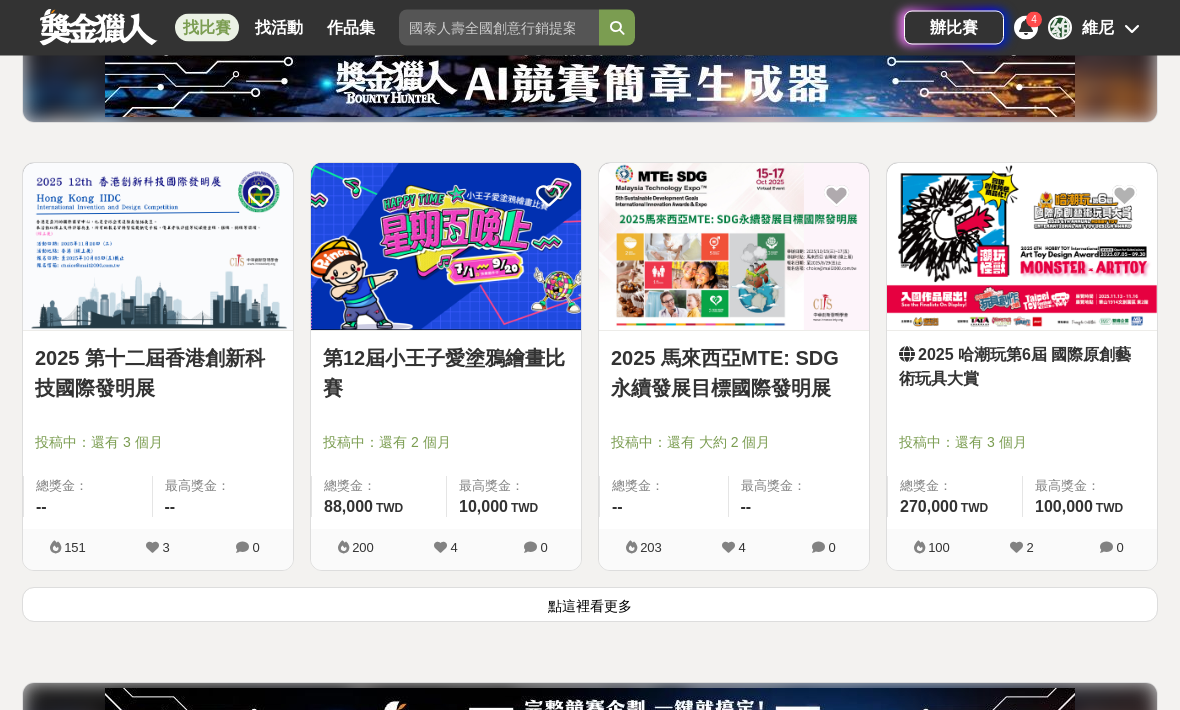 click on "431   個比賽 綜合 熱門 獎金 截止 最新 尚未截止 台灣 重置條件 2025 第十二屆香港創新科技國際發明展 投稿中：還有 3 個月 總獎金： -- 最高獎金： -- 151 3 0 第12屆小王子愛塗鴉繪畫比賽 投稿中：還有 2 個月 總獎金： 88,000 88,000 TWD 最高獎金： 10,000 TWD 200 4 0 2025 馬來西亞MTE: SDG永續發展目標國際發明展 投稿中：還有 大約 2 個月 總獎金： -- 最高獎金： -- 203 4 0 2025 哈潮玩第6屆 國際原創藝術玩具大賞 投稿中：還有 3 個月 總獎金： 270,000 270,000 TWD 最高獎金： 100,000 TWD 100 2 0 點這裡看更多" at bounding box center [590, 361] 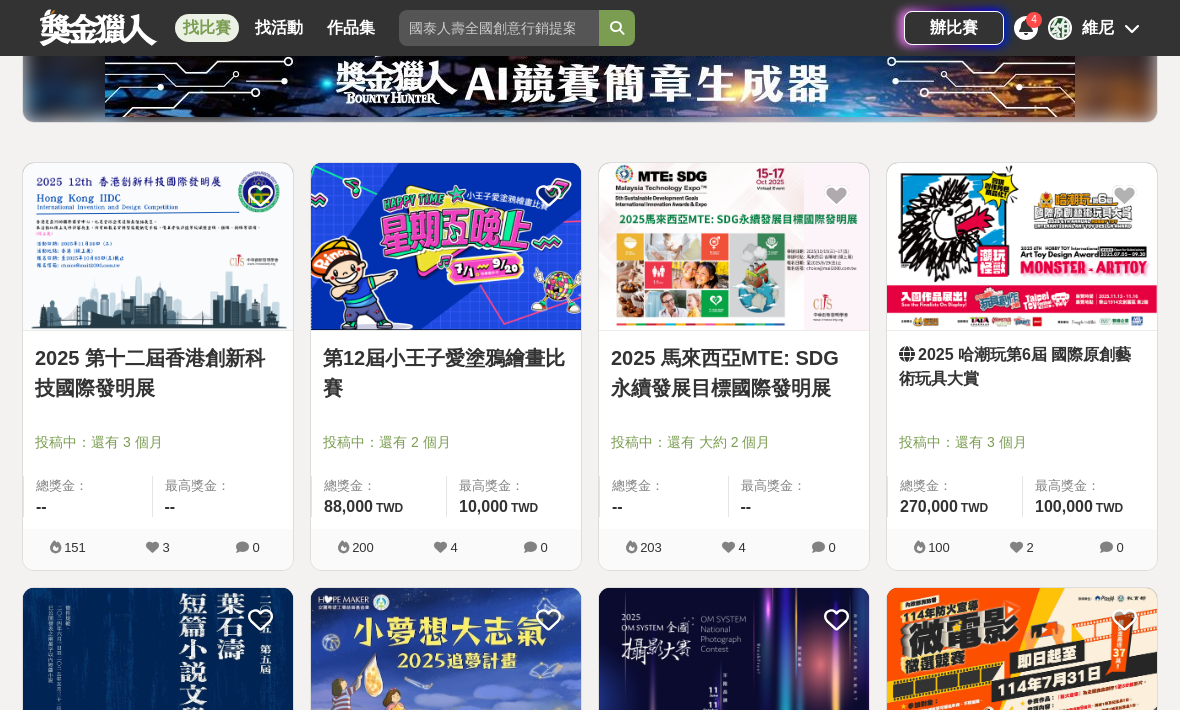 scroll, scrollTop: 0, scrollLeft: 0, axis: both 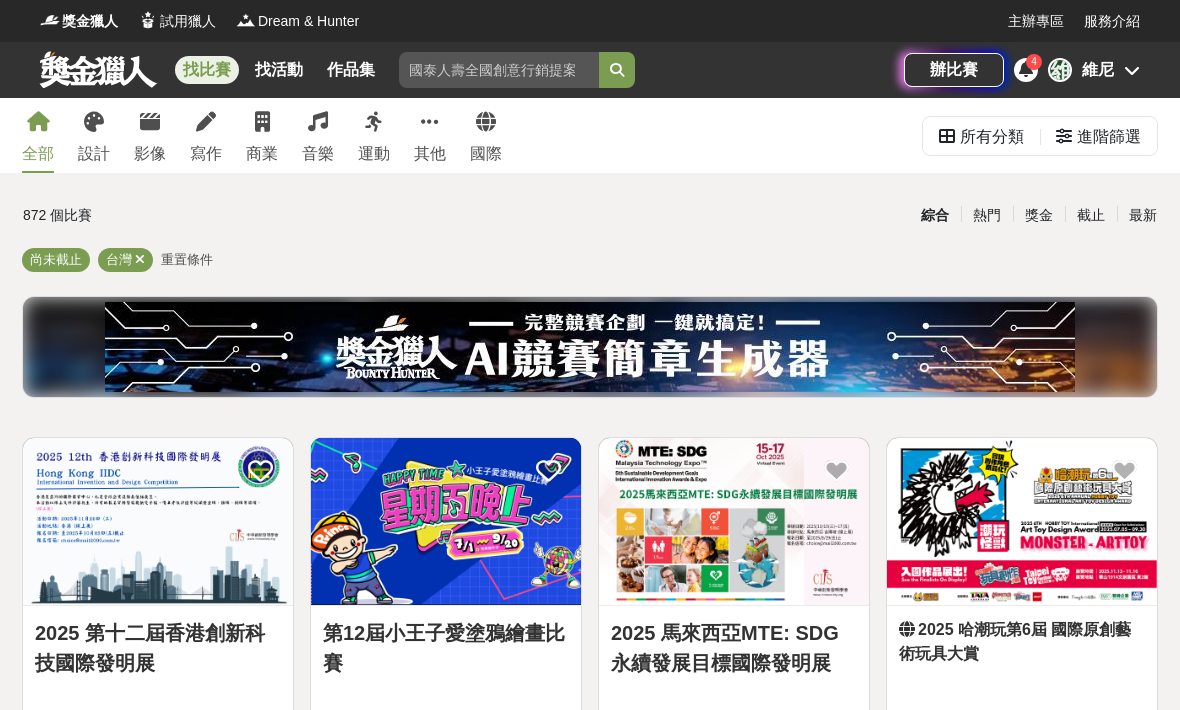 click on "找活動" at bounding box center [279, 70] 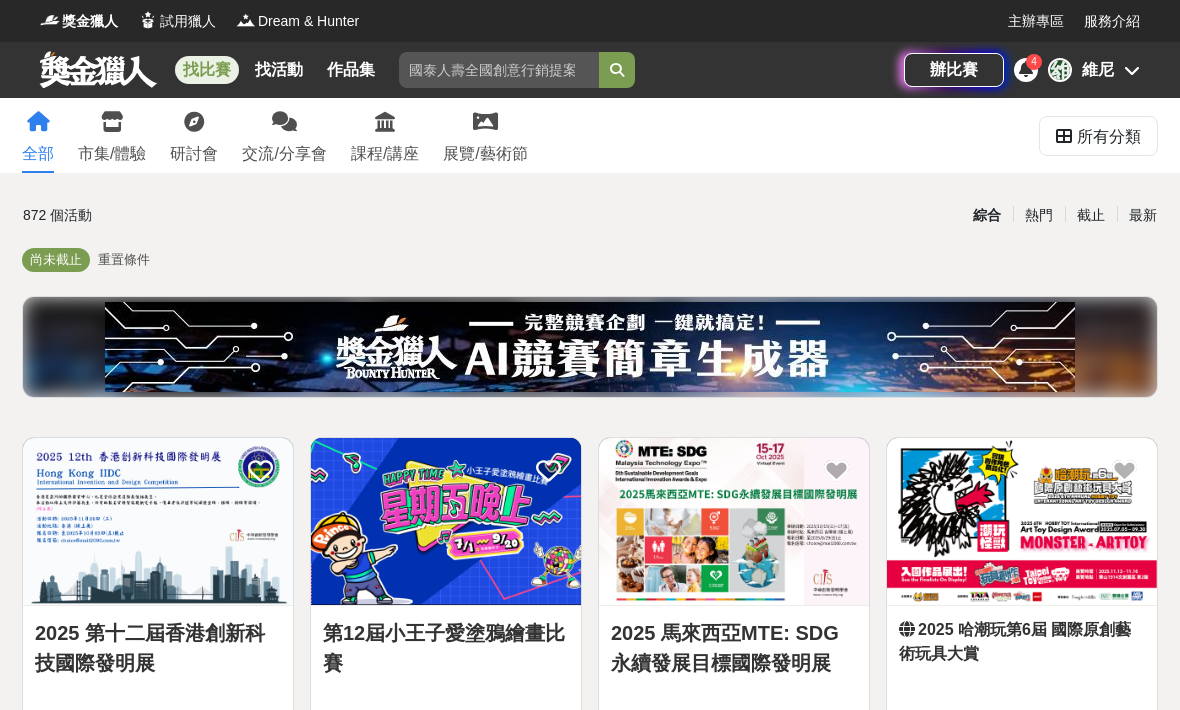 click on "找活動" at bounding box center (279, 70) 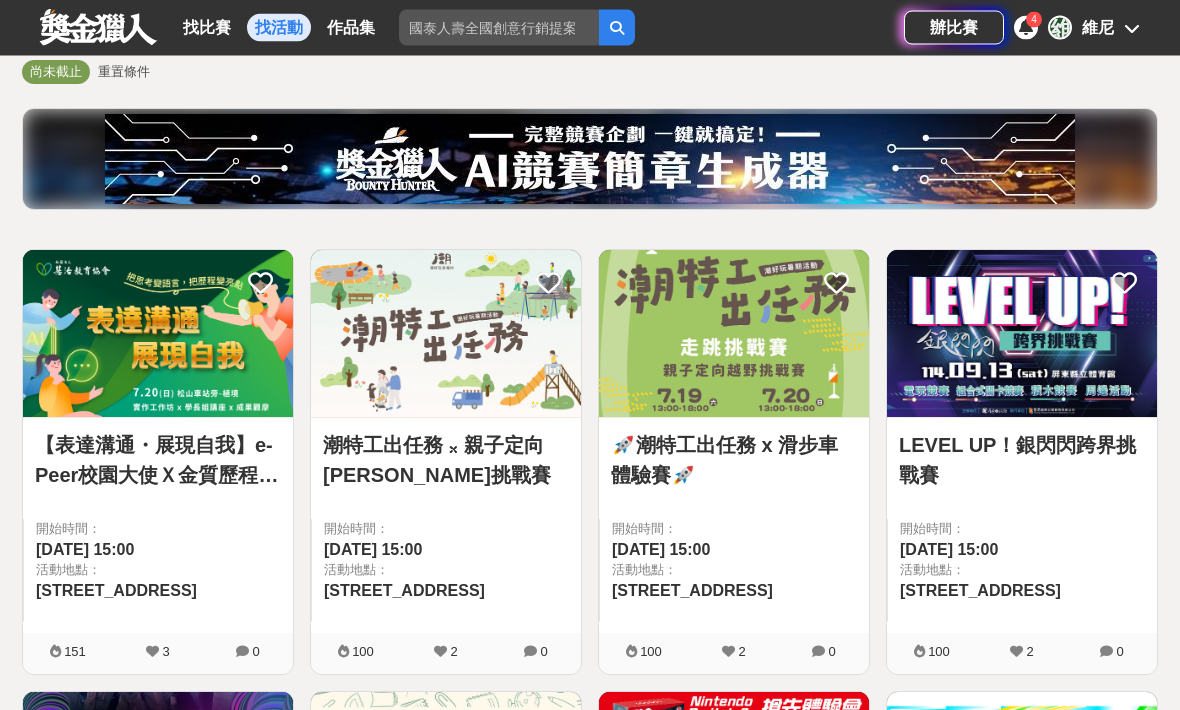 scroll, scrollTop: 193, scrollLeft: 0, axis: vertical 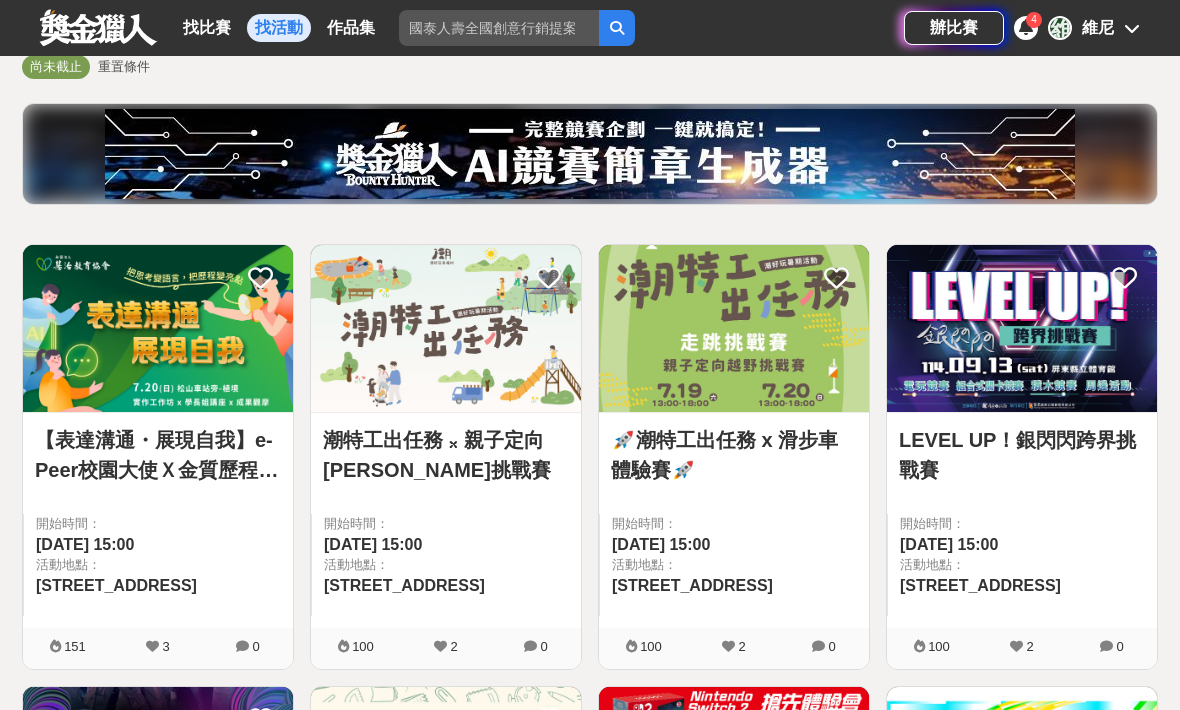 click at bounding box center [590, 154] 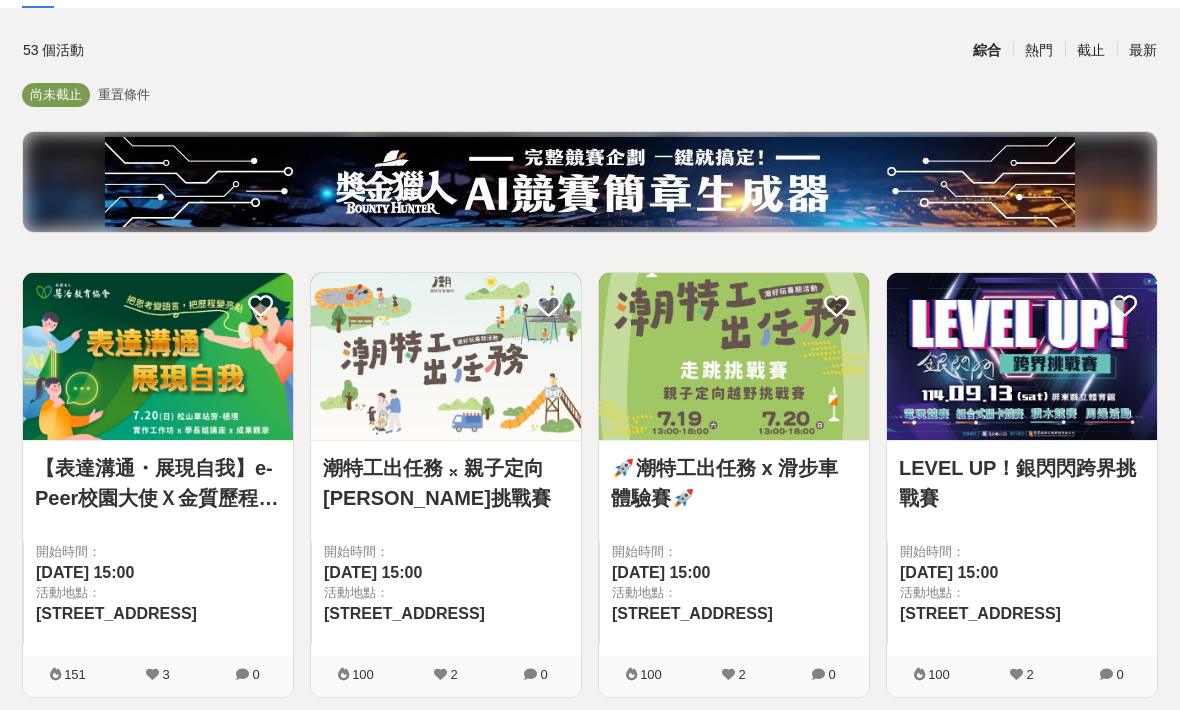 scroll, scrollTop: 0, scrollLeft: 0, axis: both 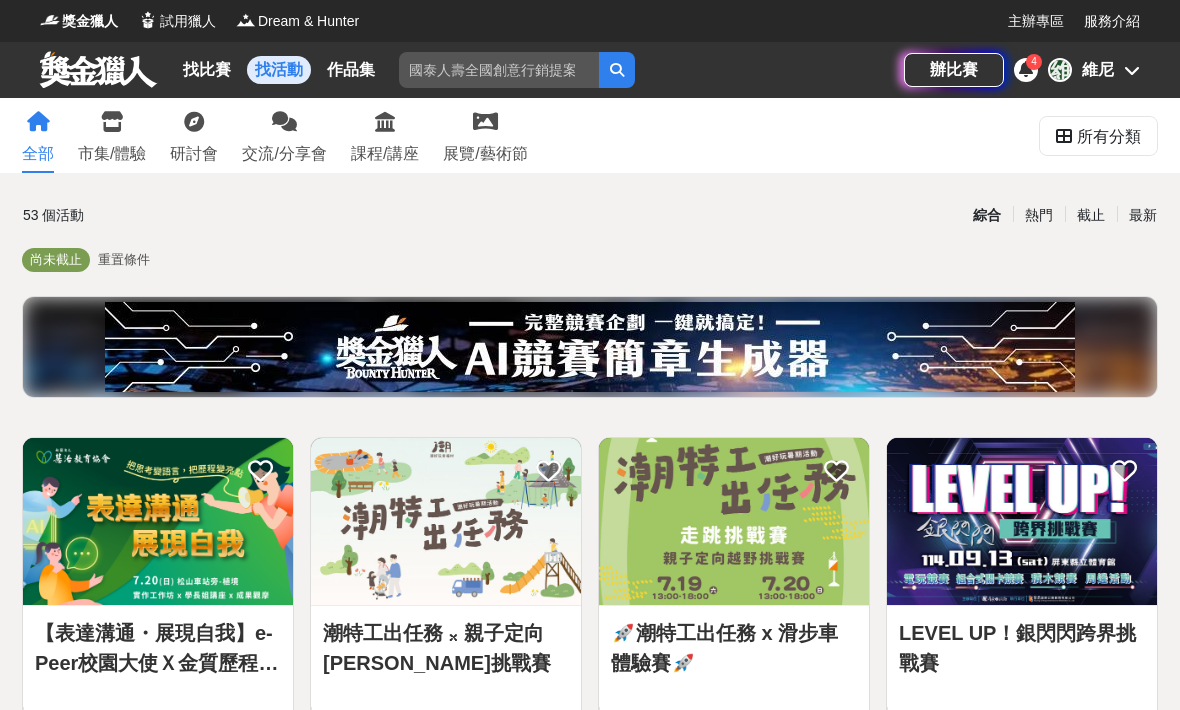 click on "找比賽" at bounding box center (207, 70) 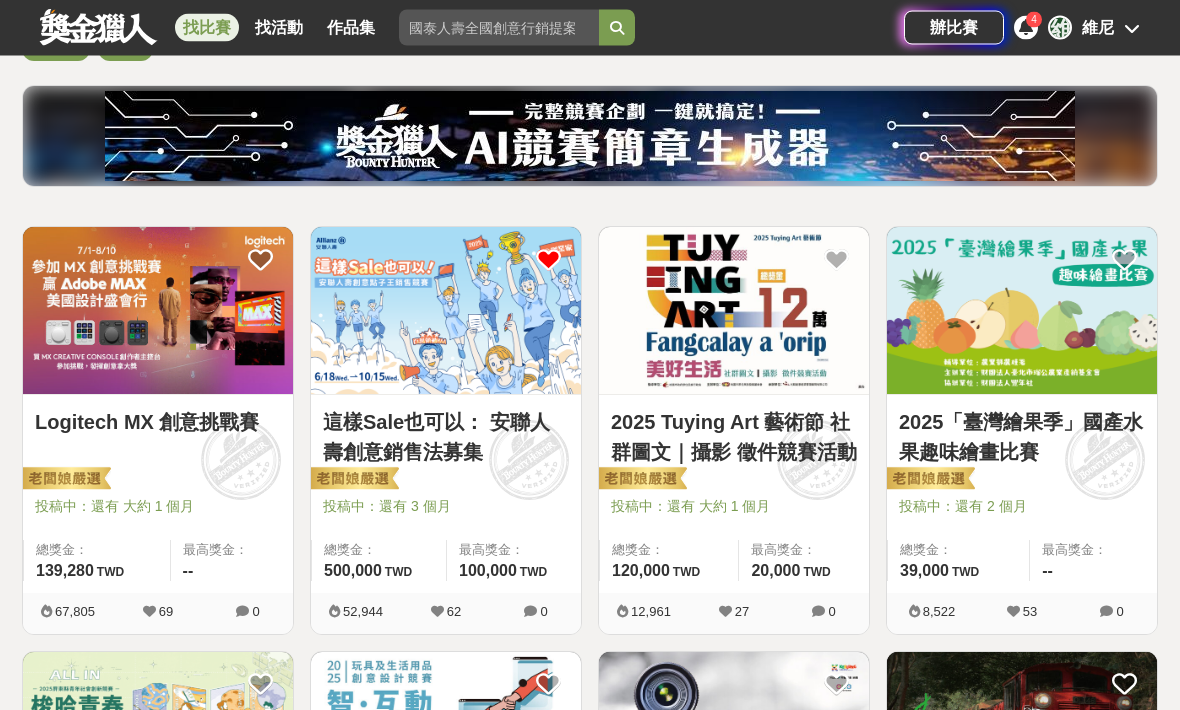 scroll, scrollTop: 211, scrollLeft: 0, axis: vertical 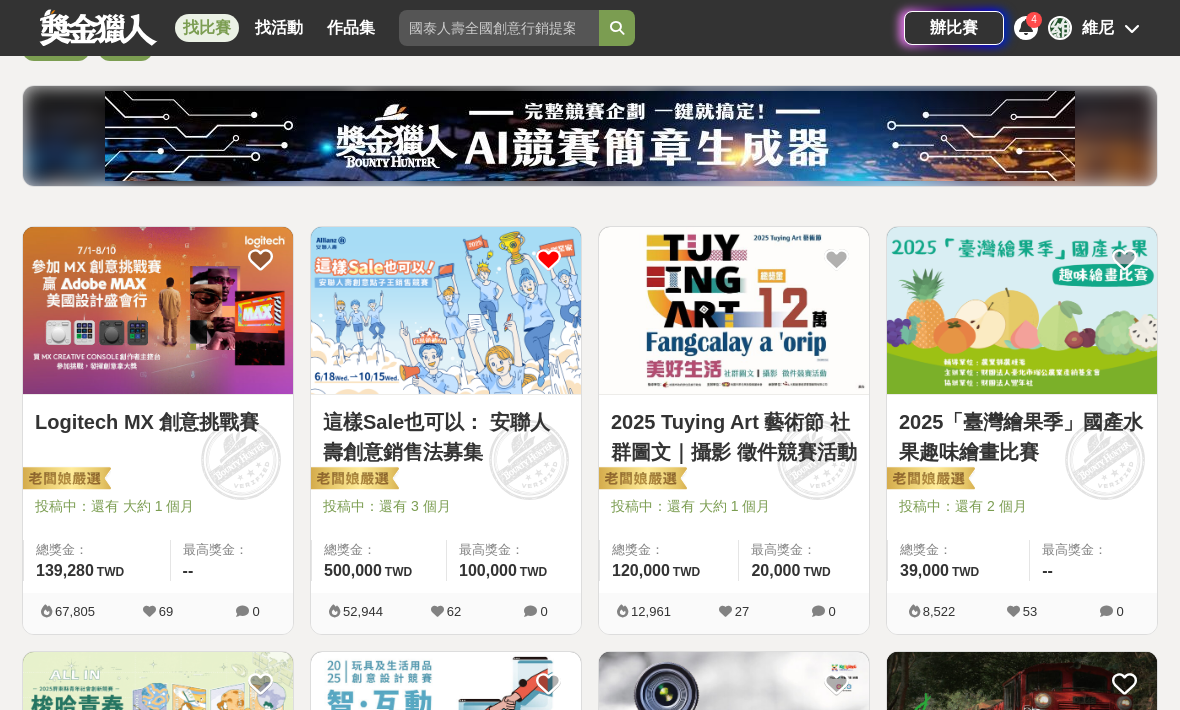 click at bounding box center (1124, 259) 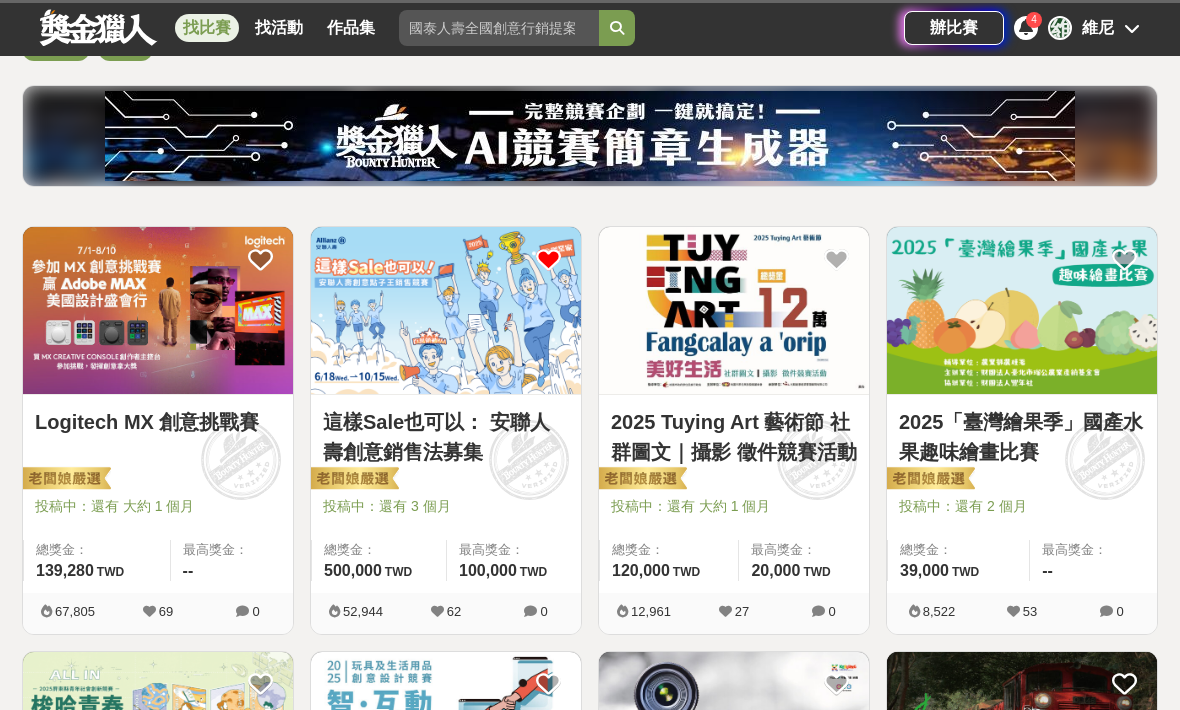 click at bounding box center [1022, 310] 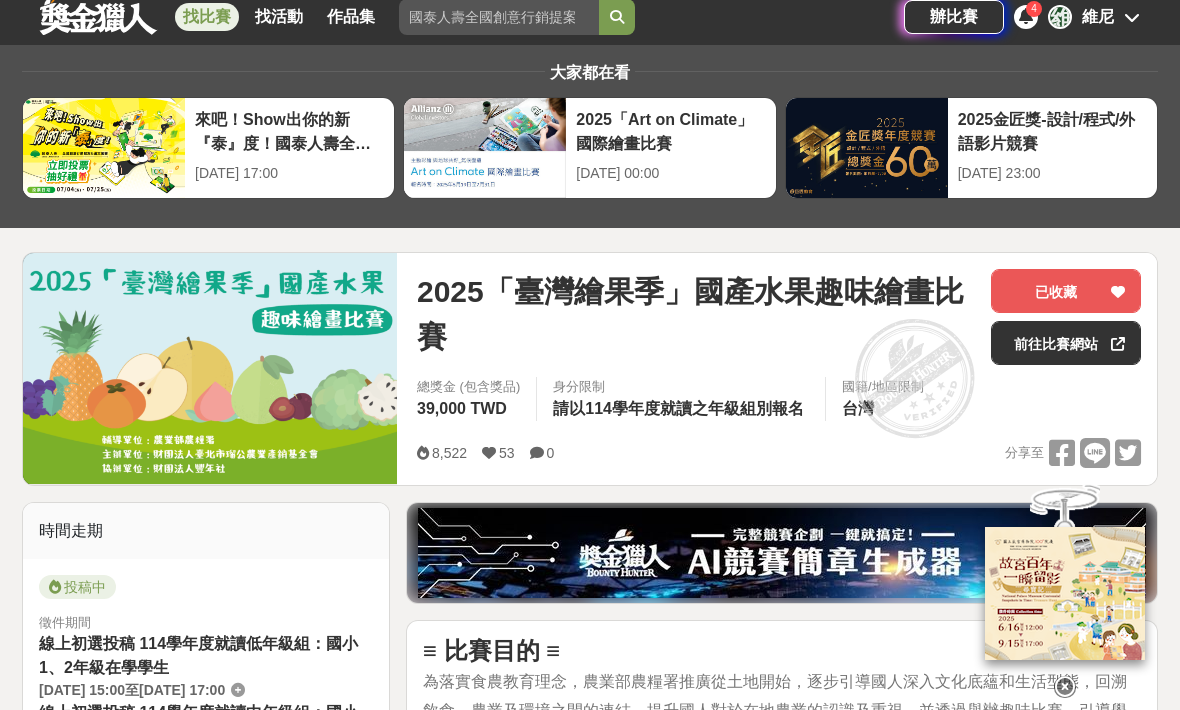 scroll, scrollTop: 0, scrollLeft: 0, axis: both 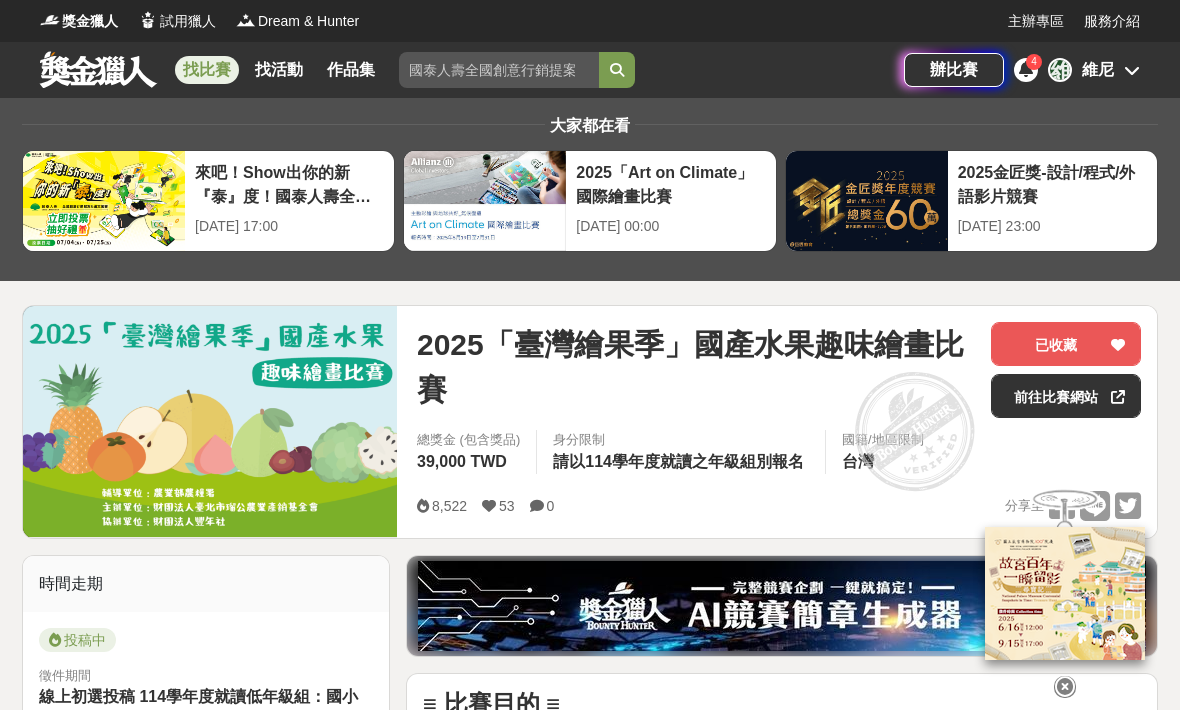 click at bounding box center (1118, 345) 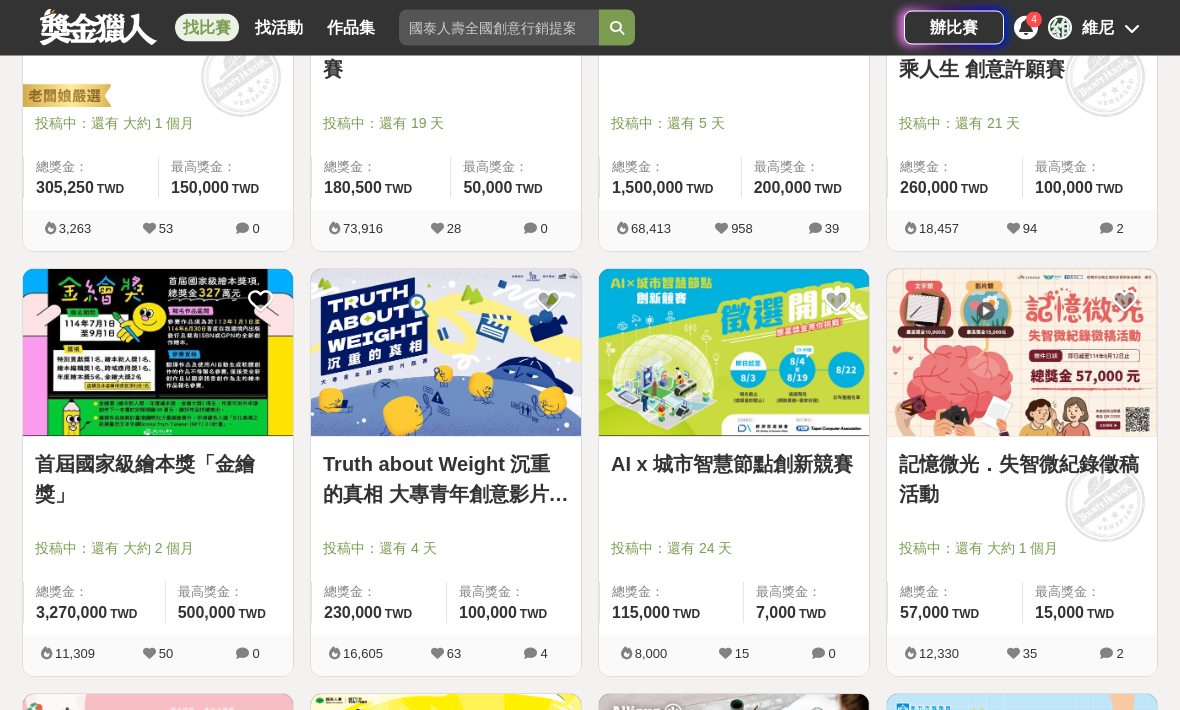 scroll, scrollTop: 1445, scrollLeft: 0, axis: vertical 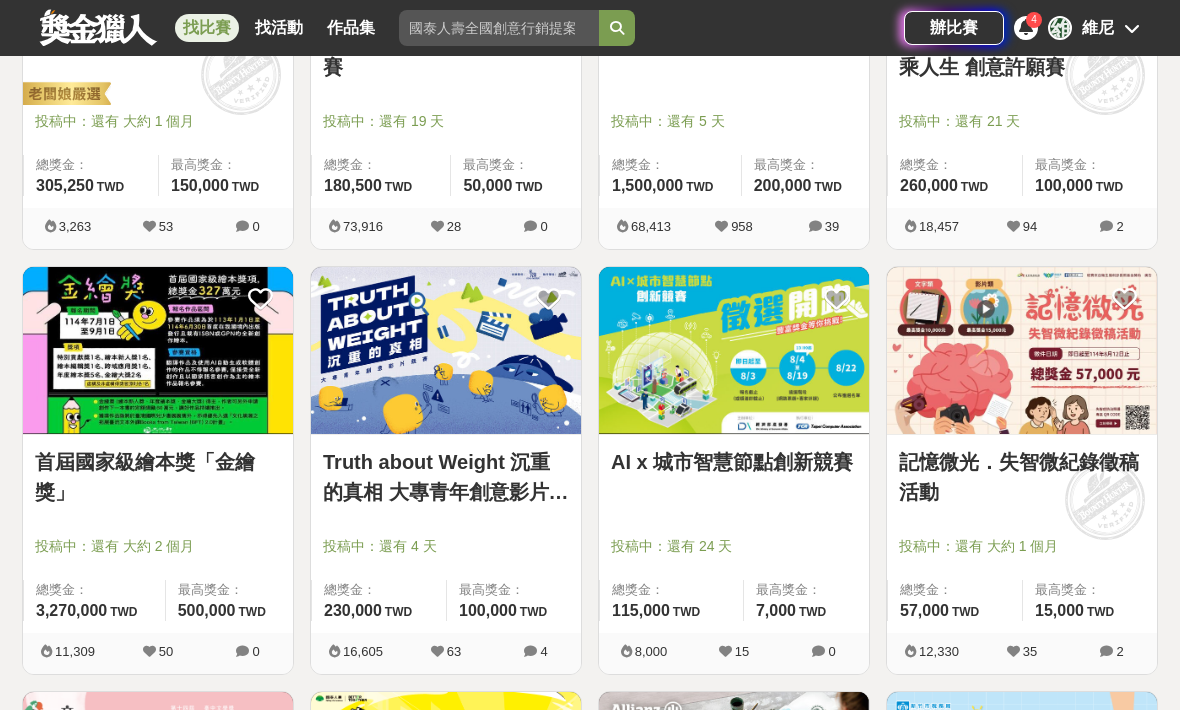 click at bounding box center [836, 299] 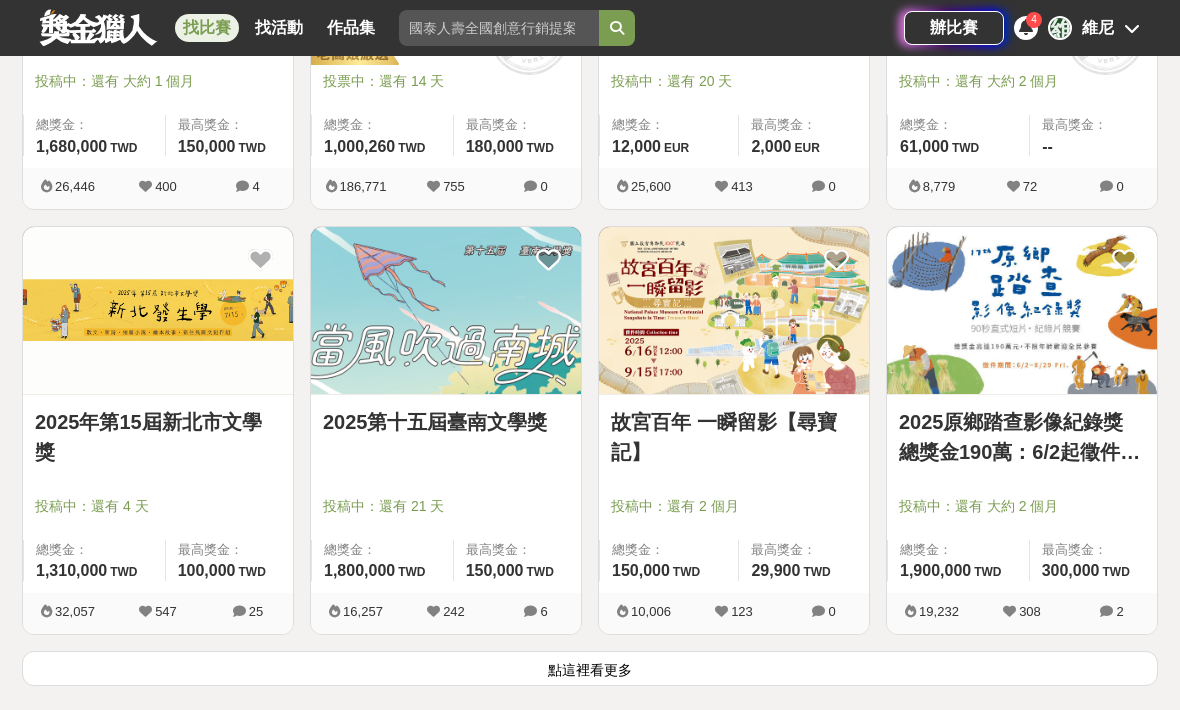 scroll, scrollTop: 2348, scrollLeft: 0, axis: vertical 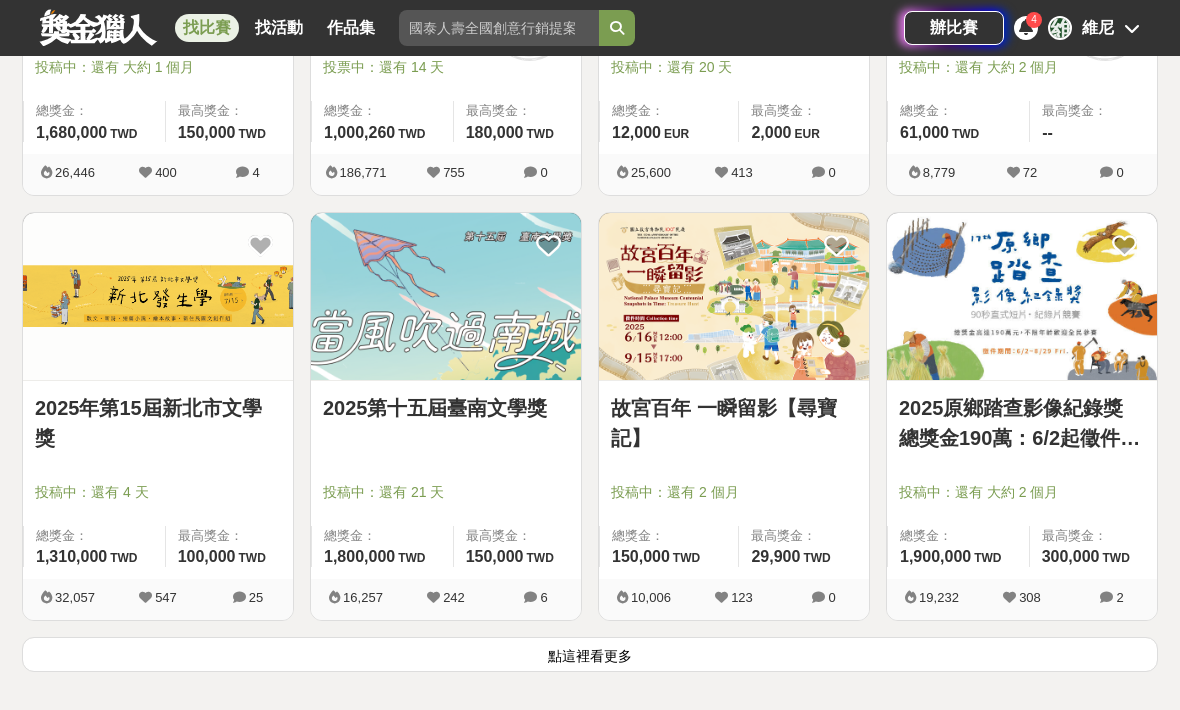 click on "點這裡看更多" at bounding box center (590, 654) 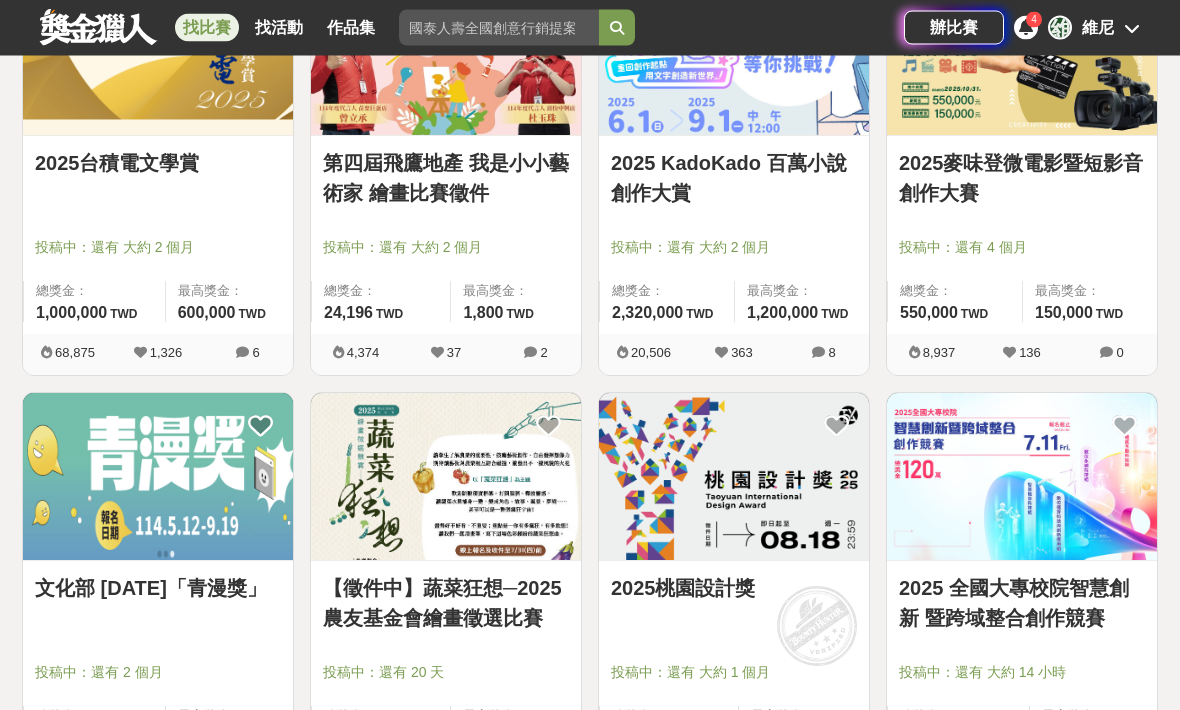 scroll, scrollTop: 3512, scrollLeft: 0, axis: vertical 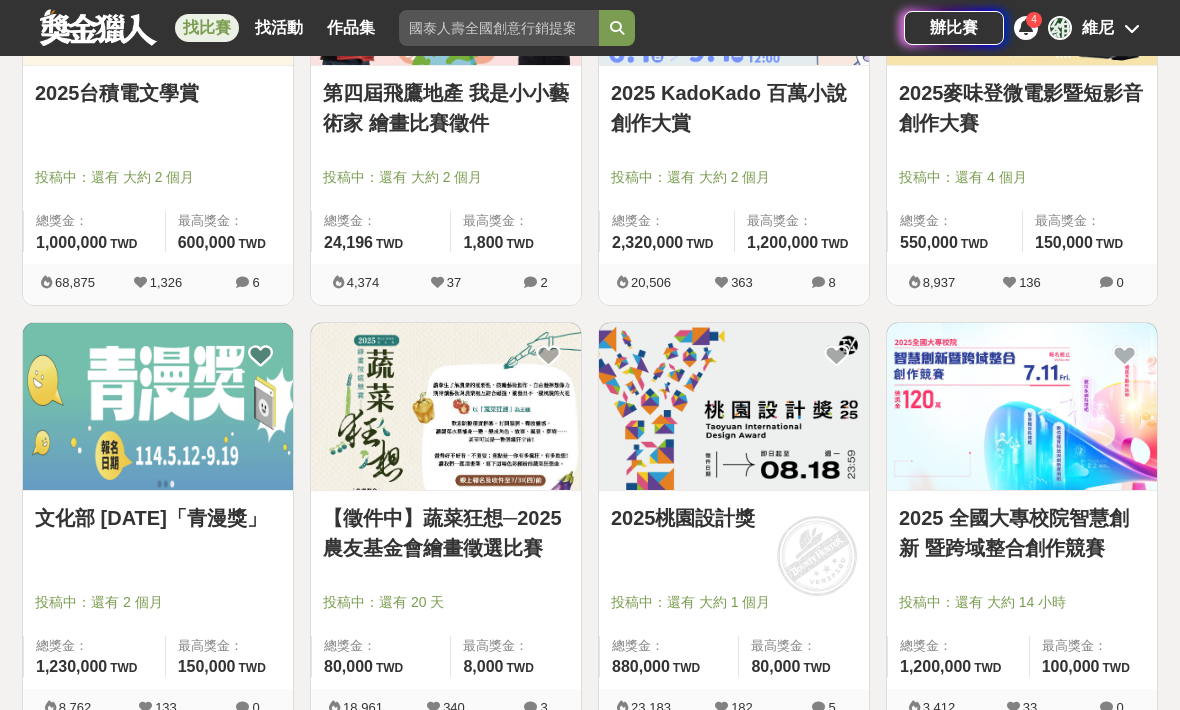 click at bounding box center (1022, 406) 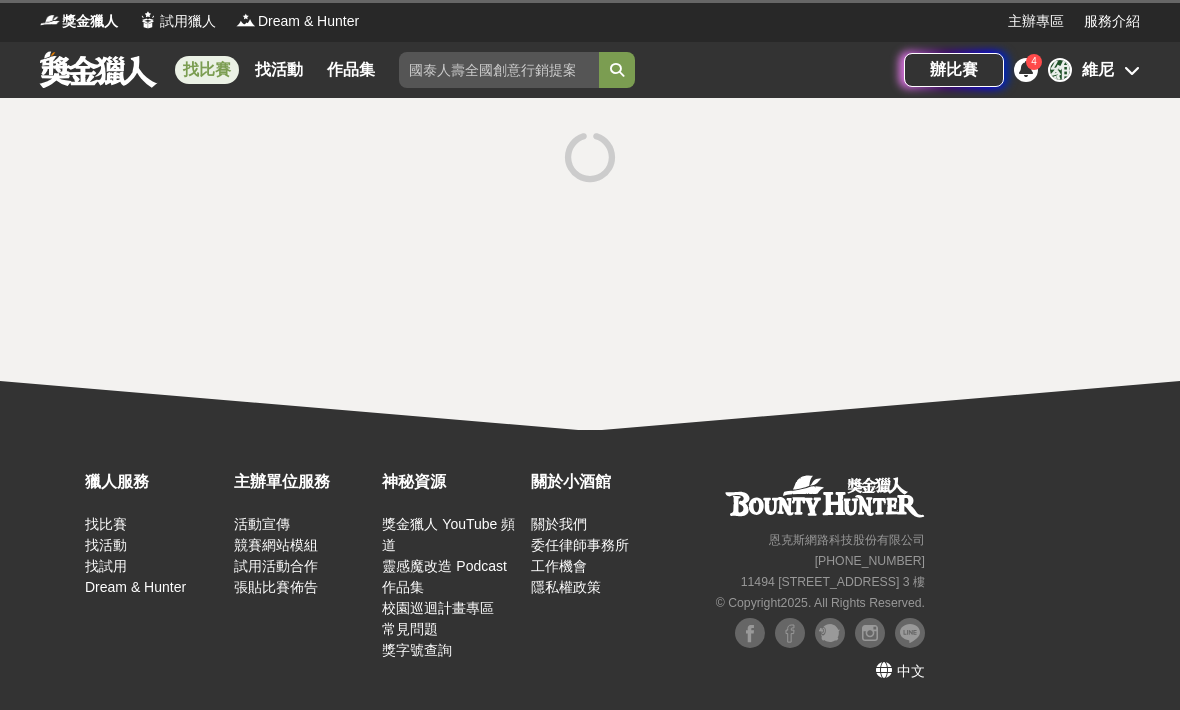 scroll, scrollTop: 0, scrollLeft: 0, axis: both 